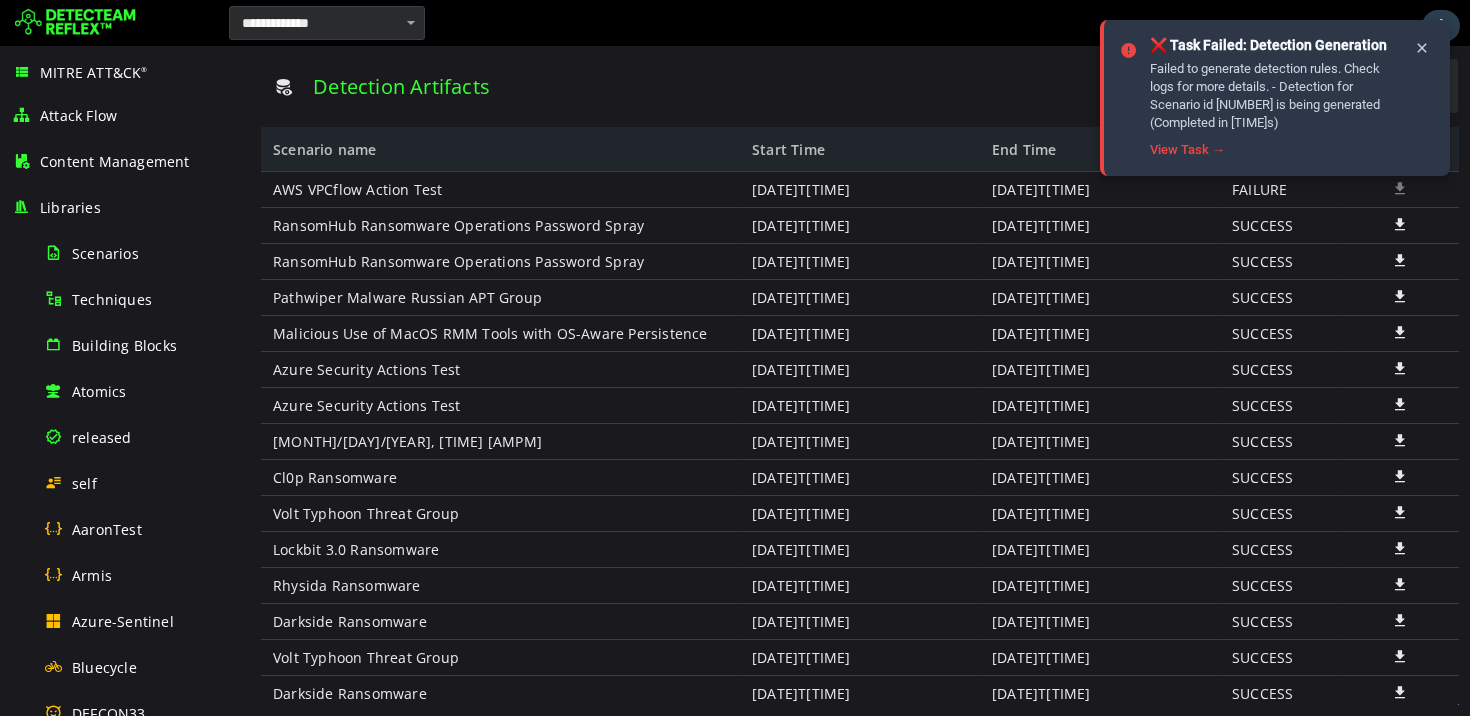 scroll, scrollTop: 0, scrollLeft: 0, axis: both 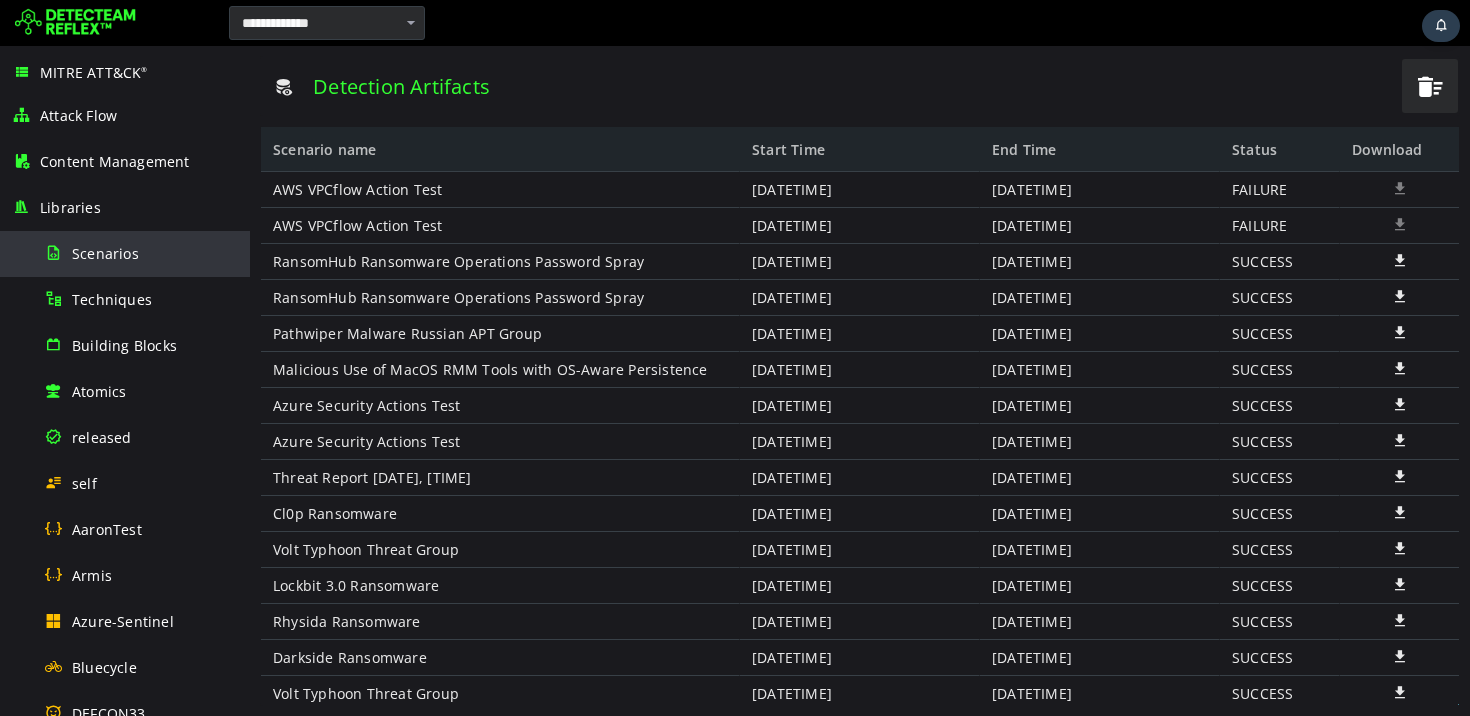 click on "Scenarios" at bounding box center (105, 253) 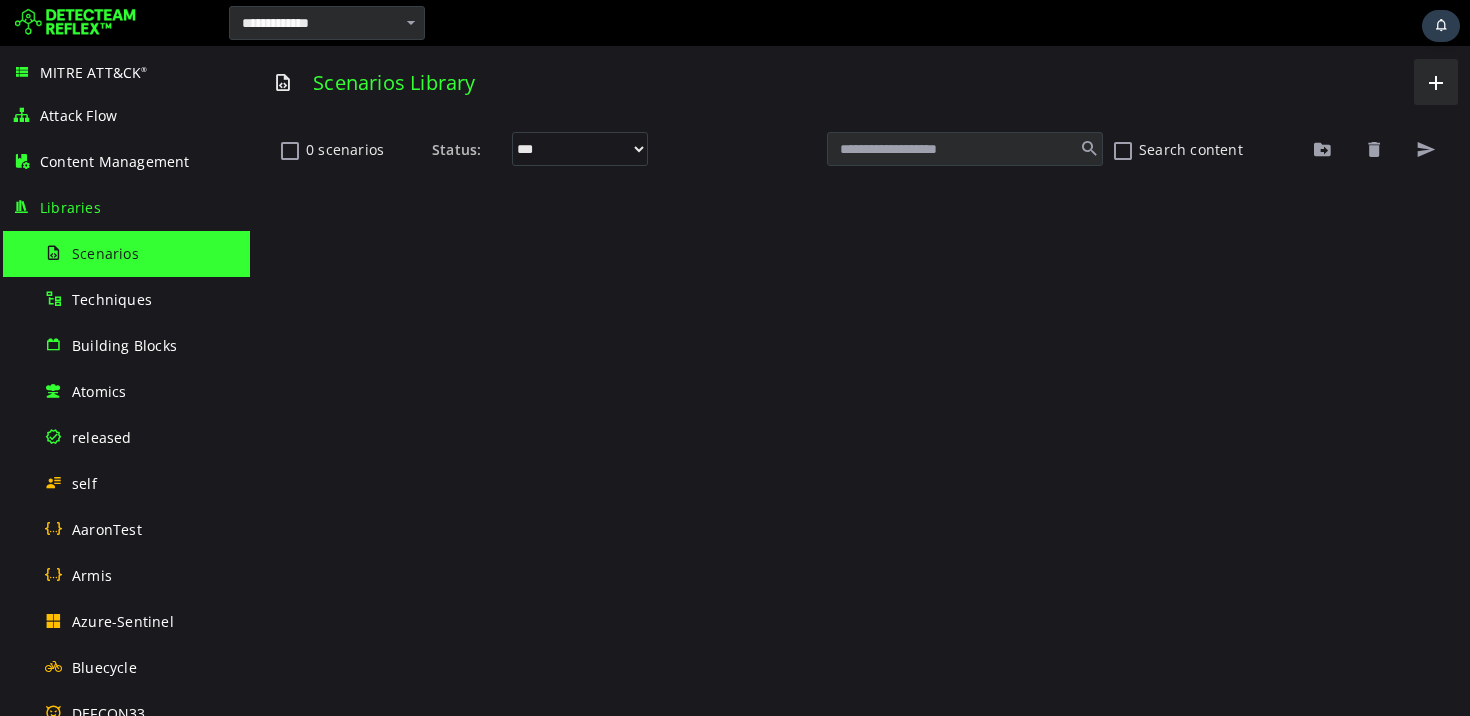 scroll, scrollTop: 0, scrollLeft: 0, axis: both 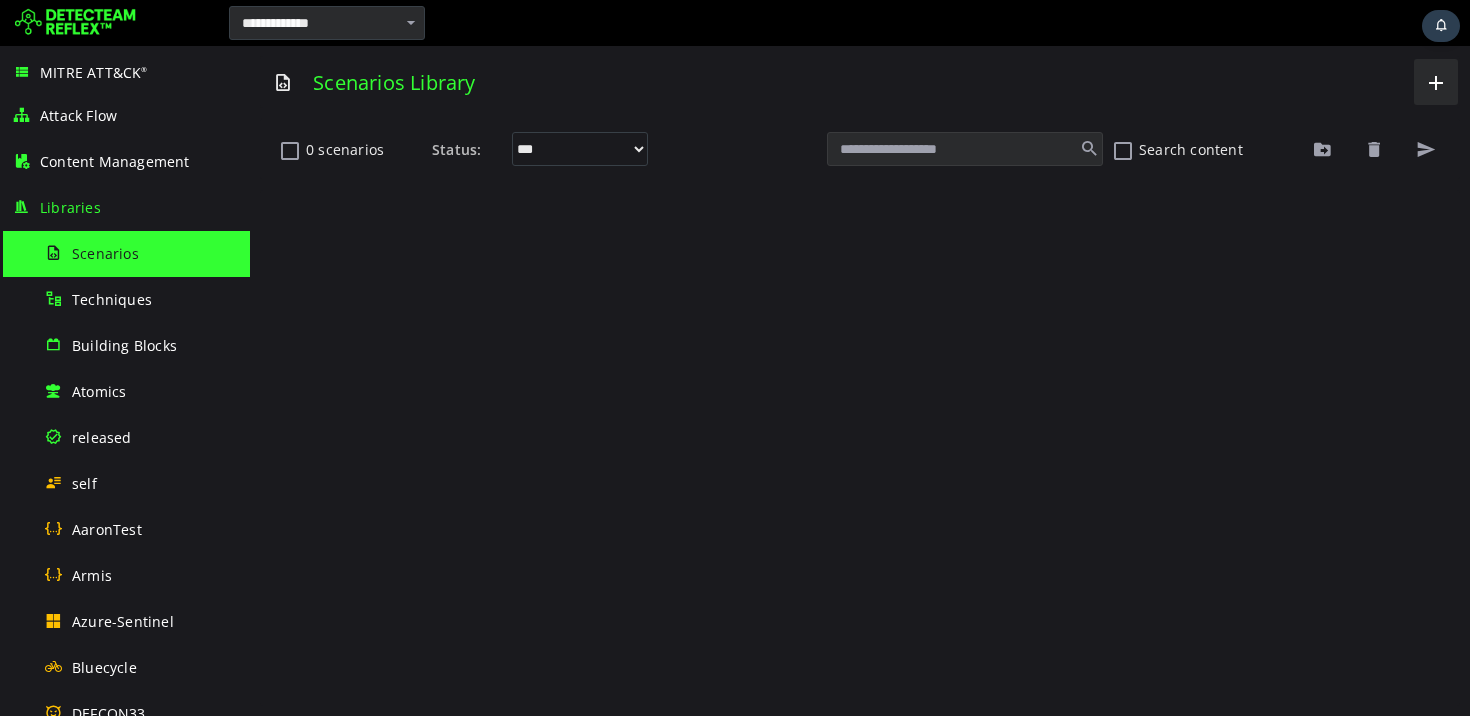 click at bounding box center (965, 149) 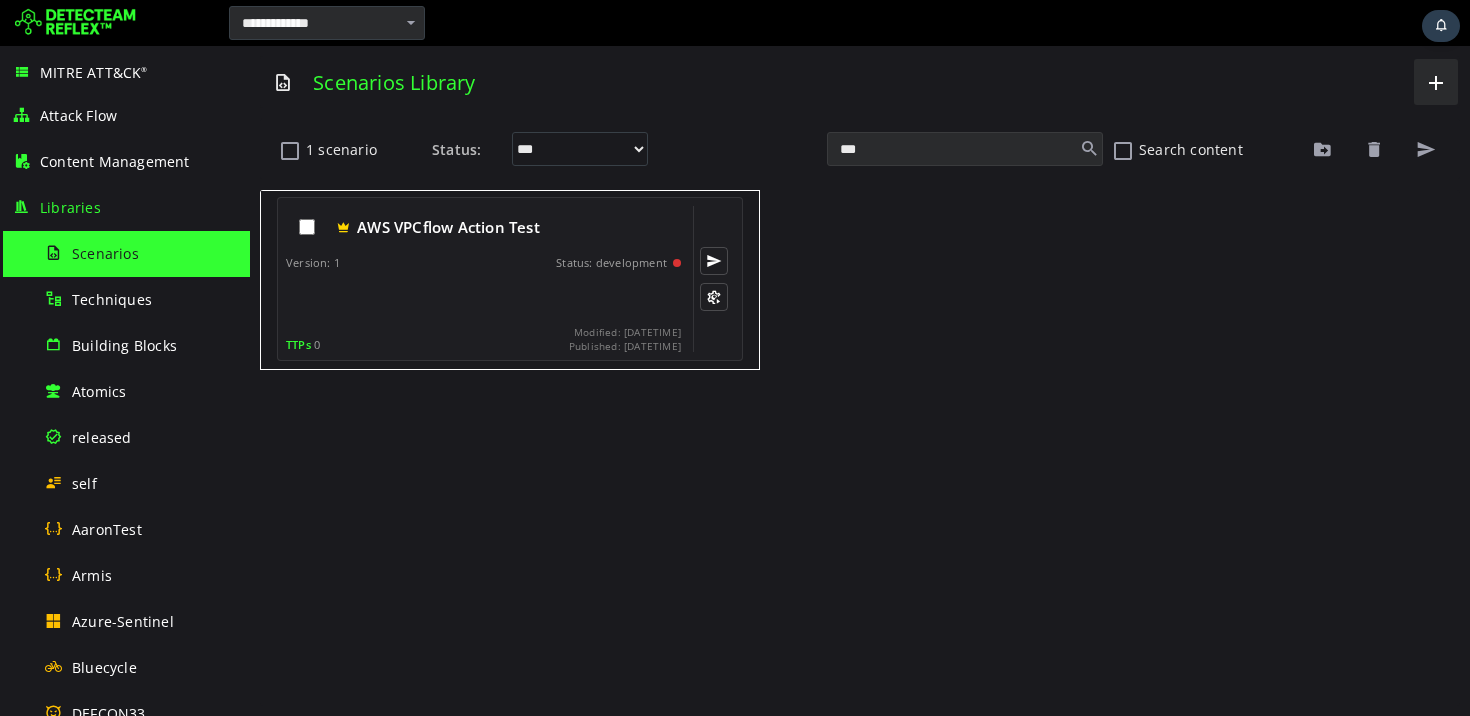 type on "***" 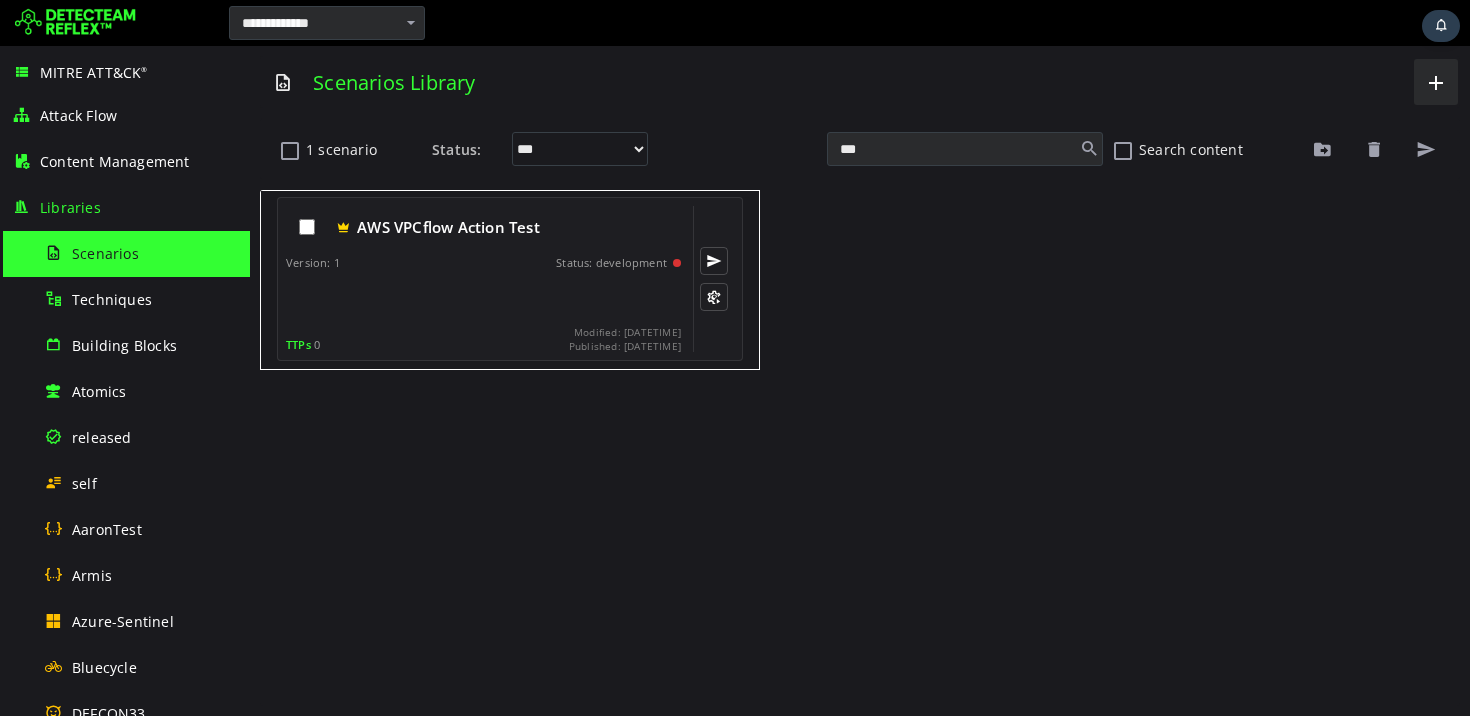 click on "AWS VPCflow Action Test
Version: 1
Status: development
TTPs
0
Modified: 2025-07-11 13:56
Published: 2025-07-09 20:37" at bounding box center (483, 279) 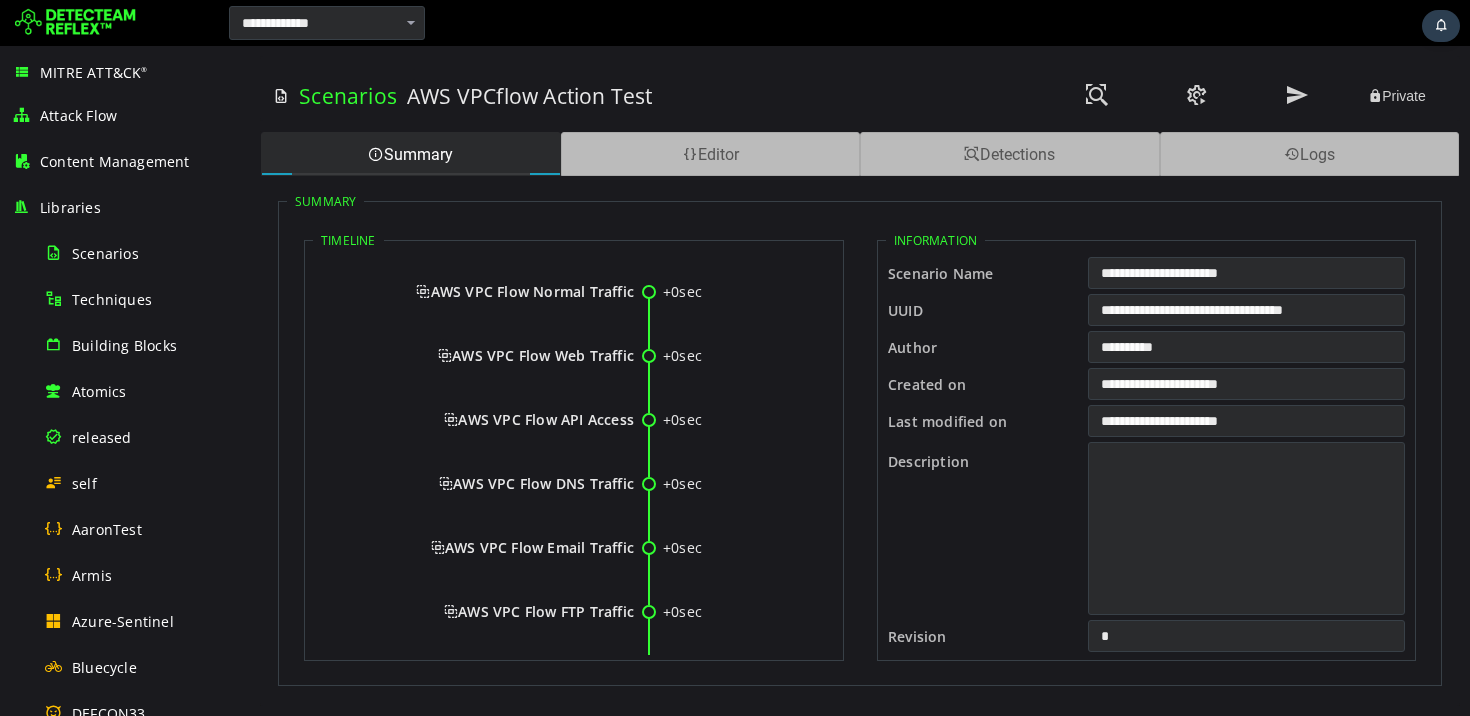 scroll, scrollTop: 0, scrollLeft: 0, axis: both 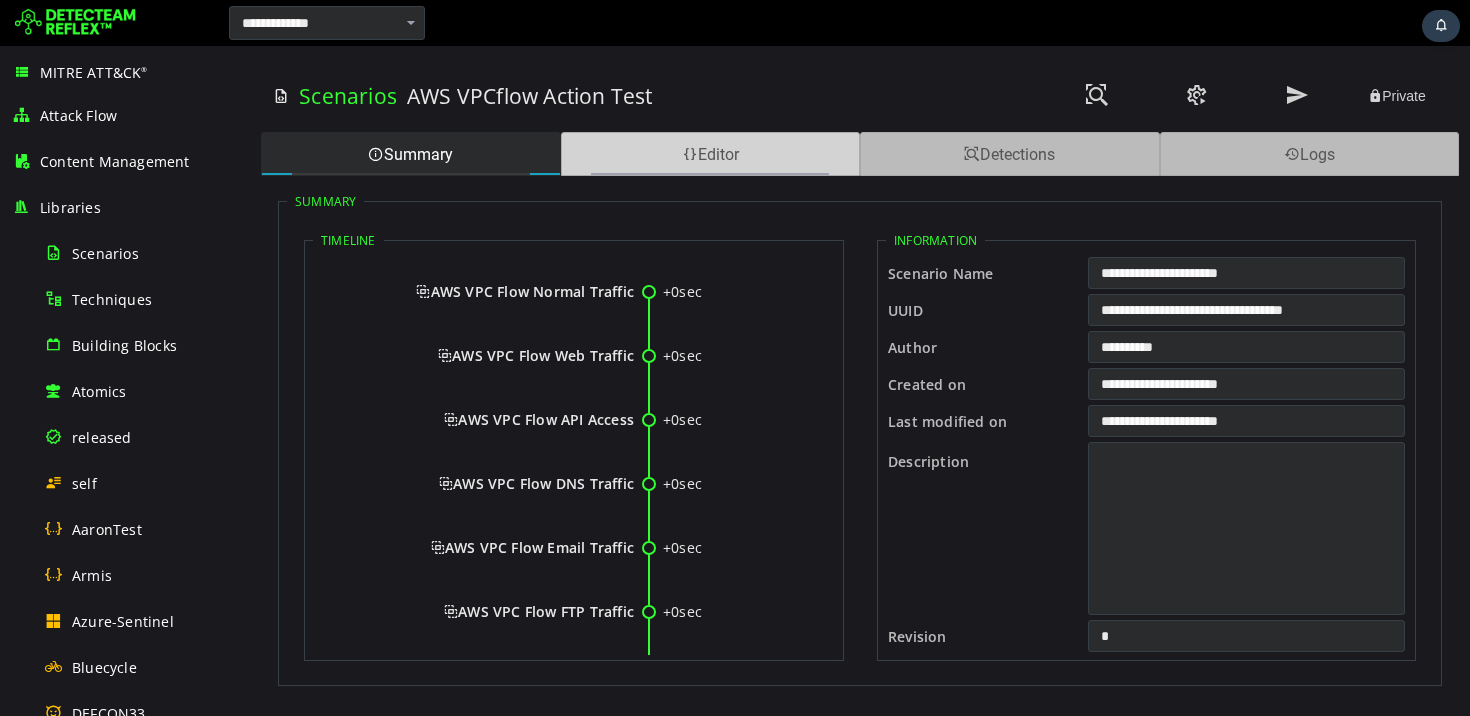 click on "Editor" at bounding box center [711, 154] 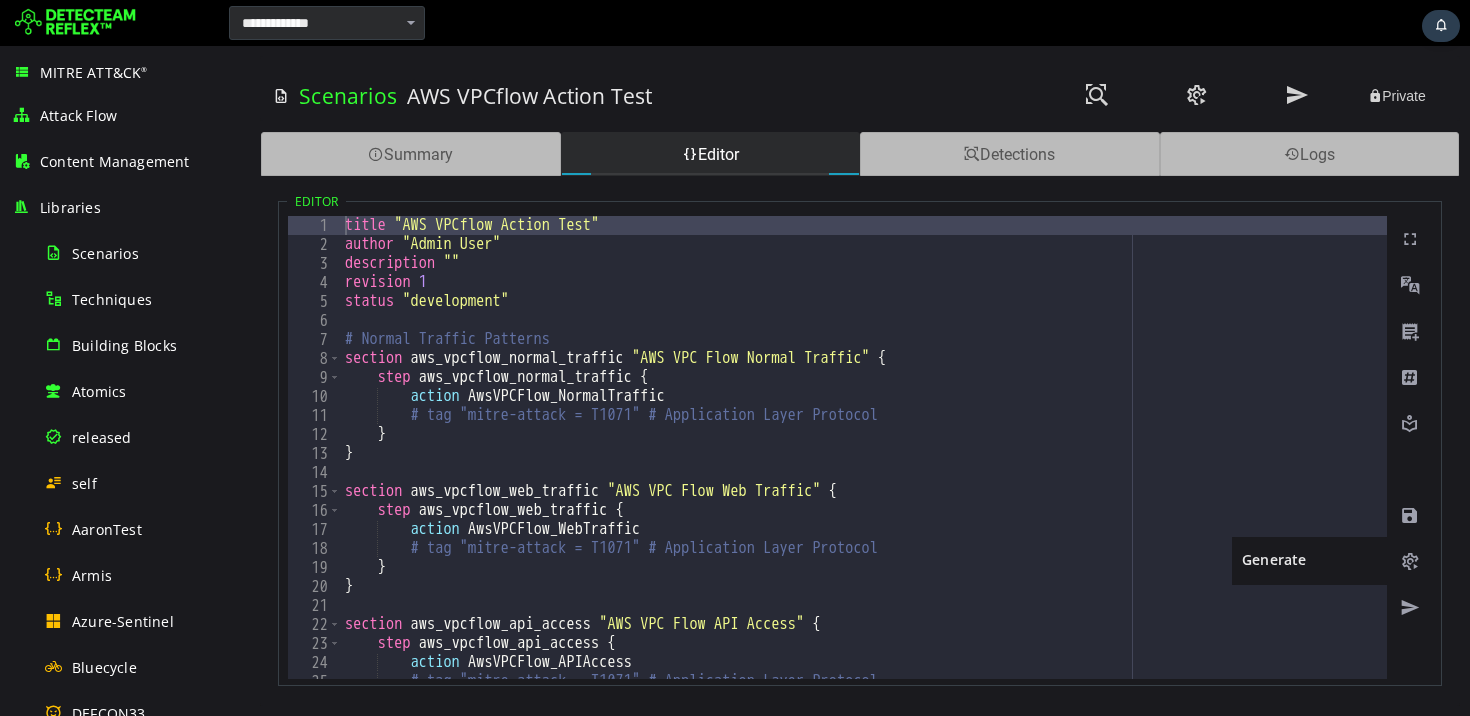 click at bounding box center (1410, 561) 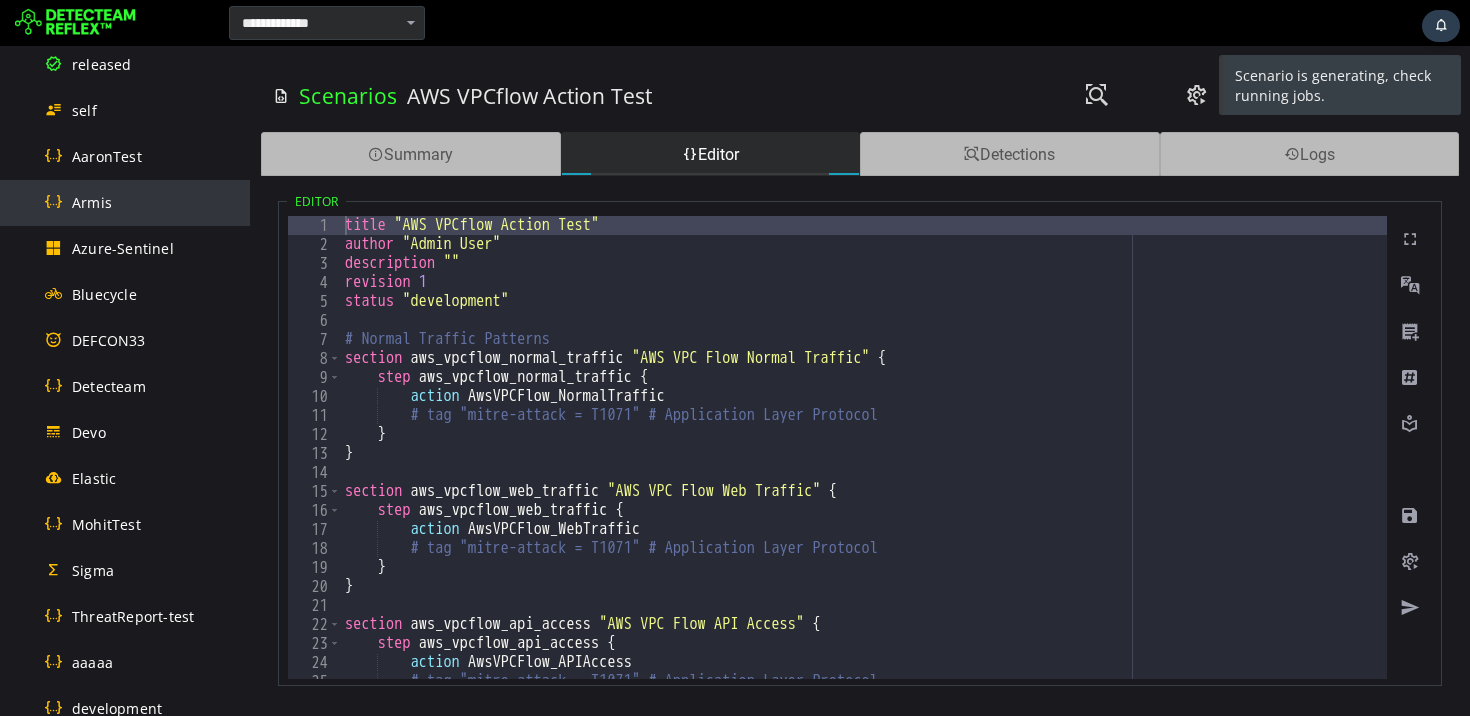 scroll, scrollTop: 1125, scrollLeft: 0, axis: vertical 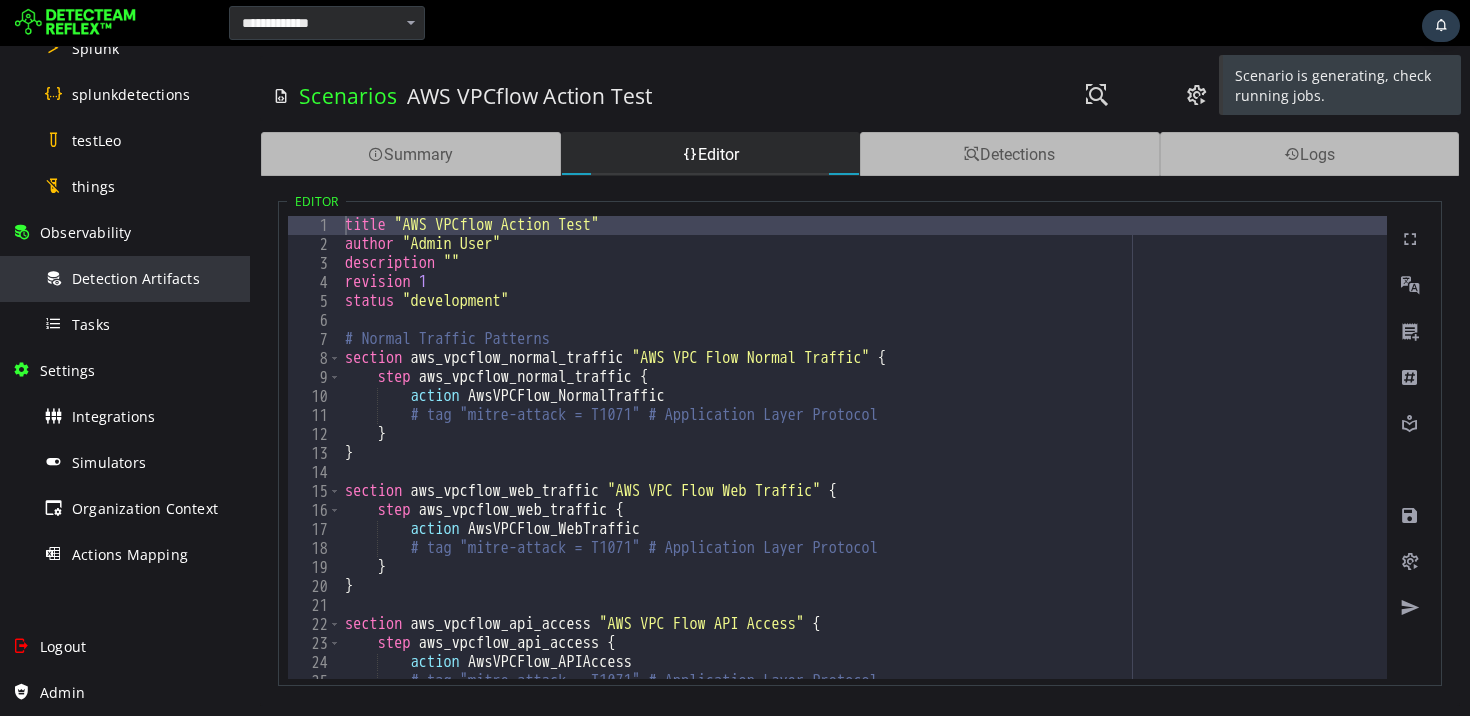 click on "Detection Artifacts" at bounding box center [136, 278] 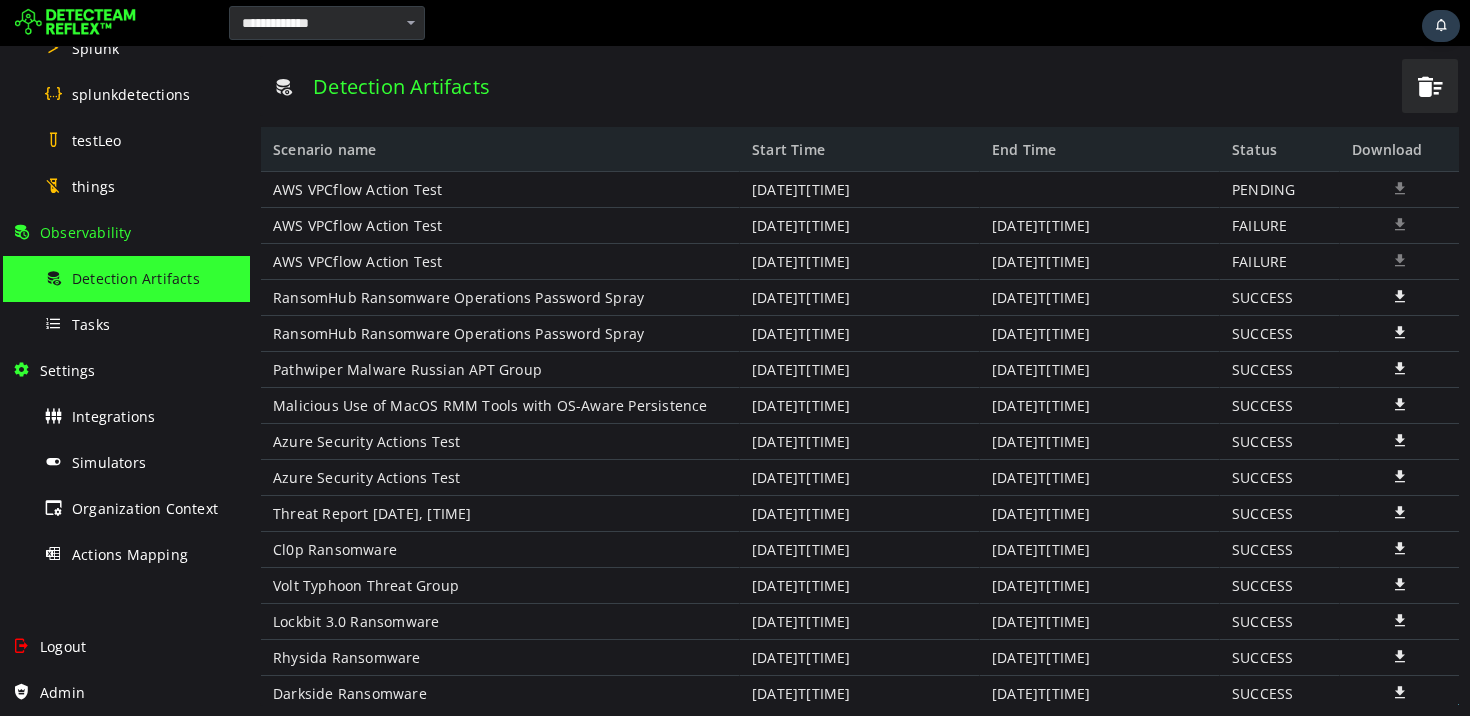 scroll, scrollTop: 0, scrollLeft: 0, axis: both 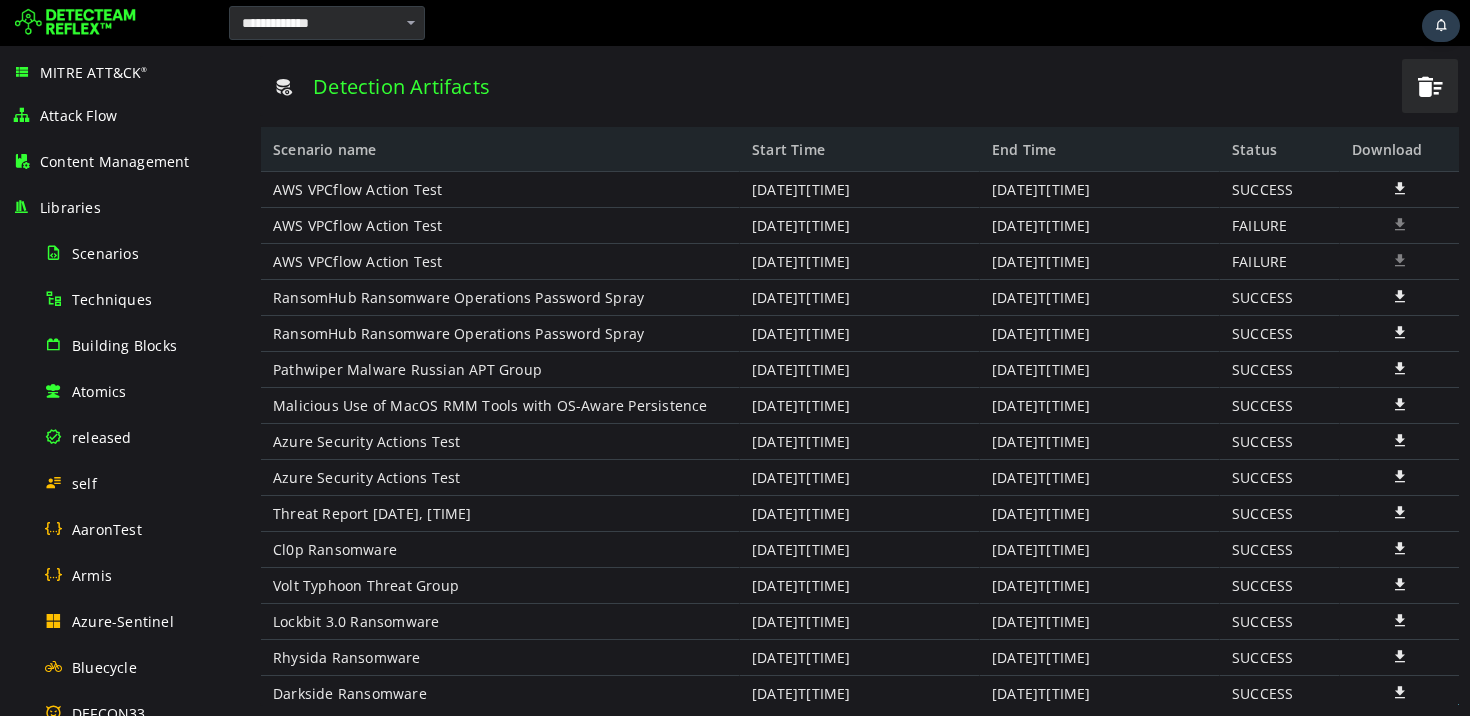 click at bounding box center [1400, 188] 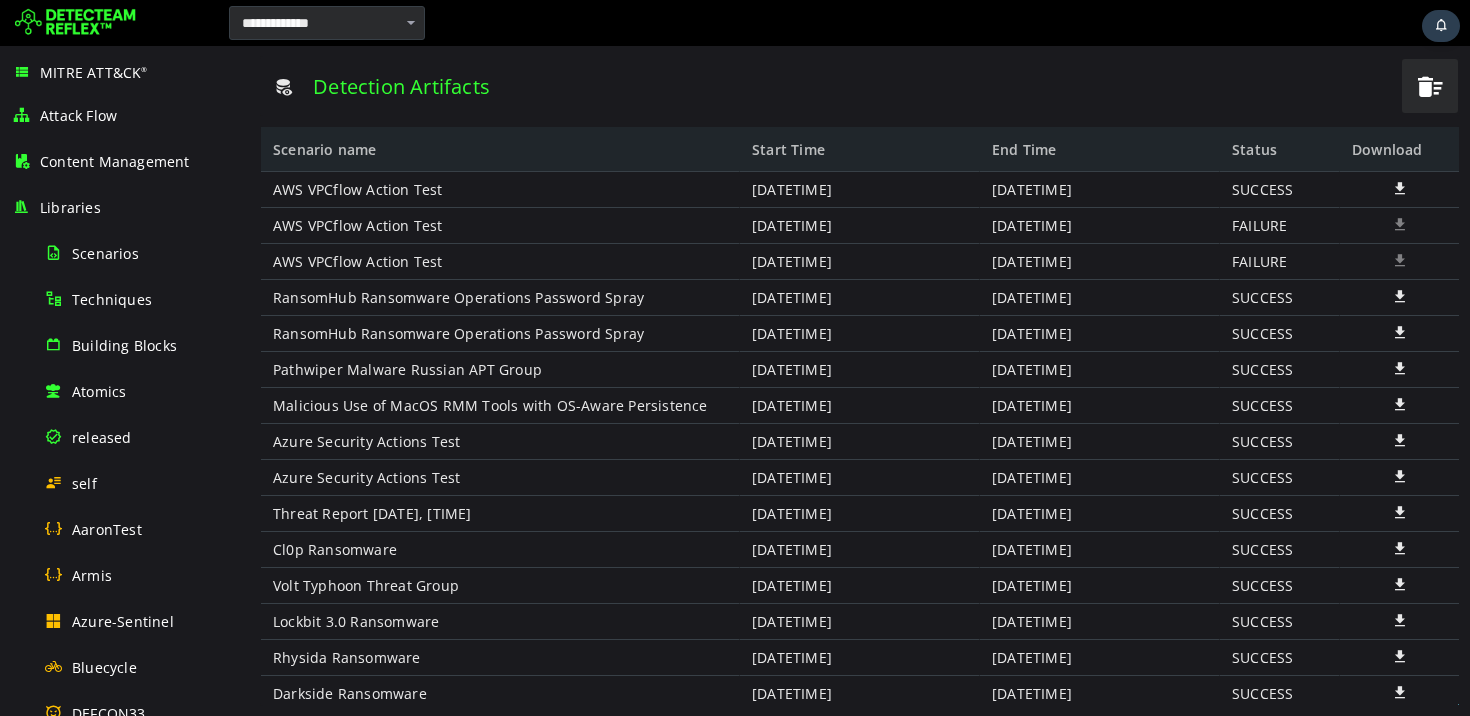 scroll, scrollTop: 0, scrollLeft: 0, axis: both 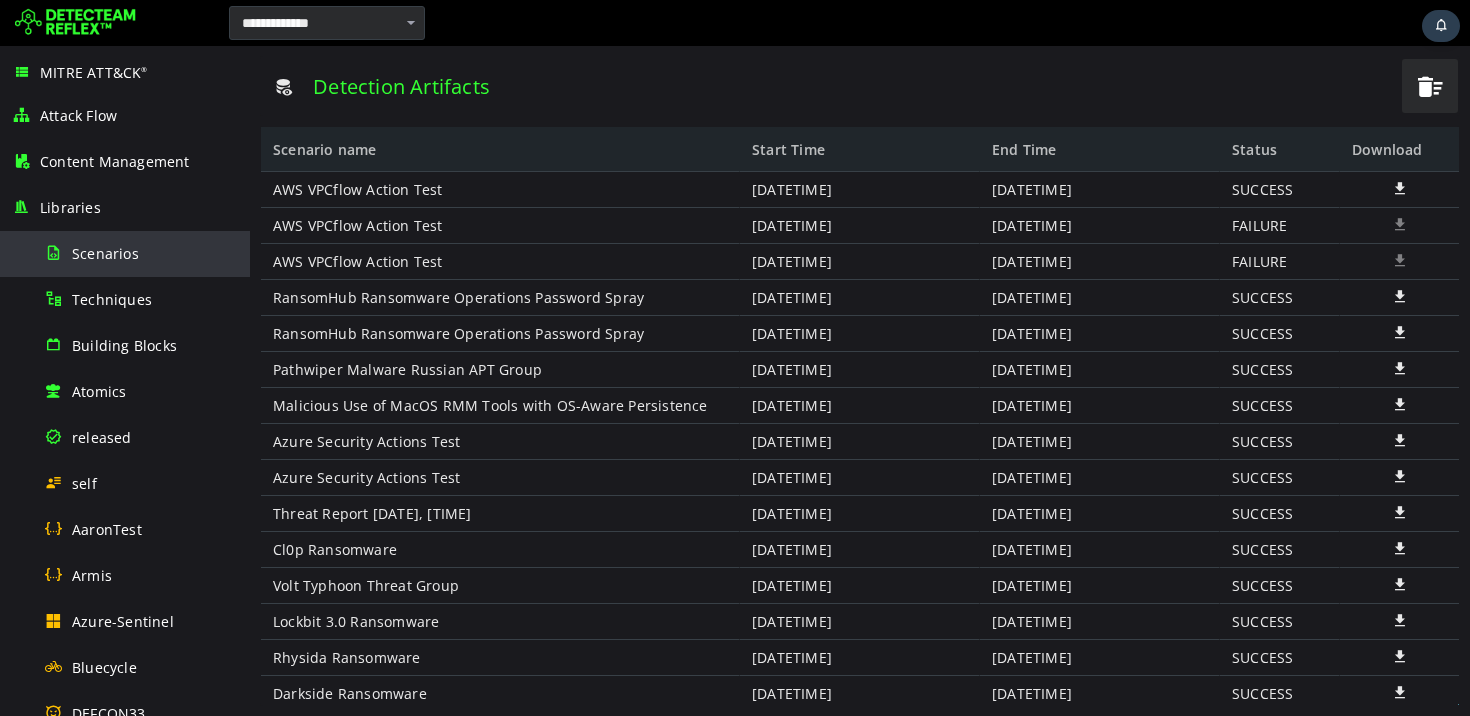 click on "Scenarios" at bounding box center (105, 253) 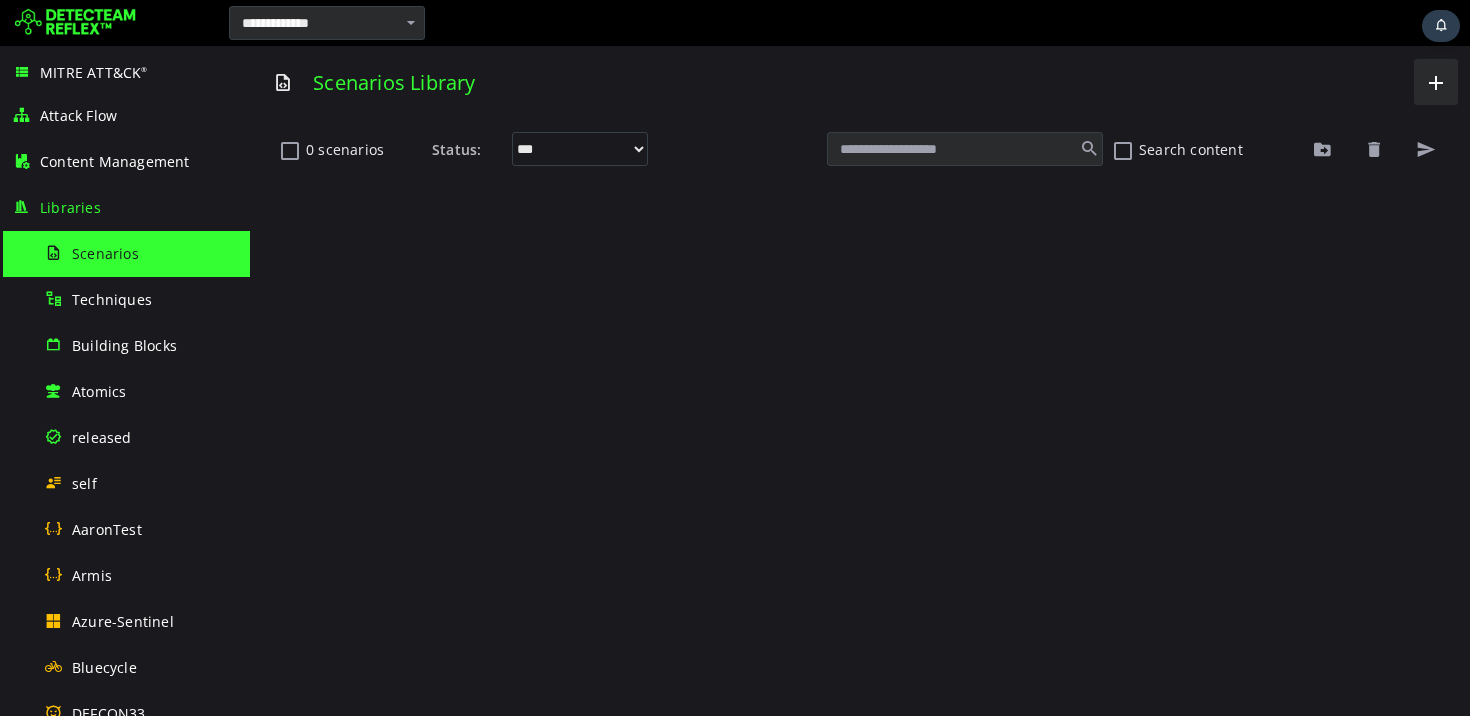 scroll, scrollTop: 0, scrollLeft: 0, axis: both 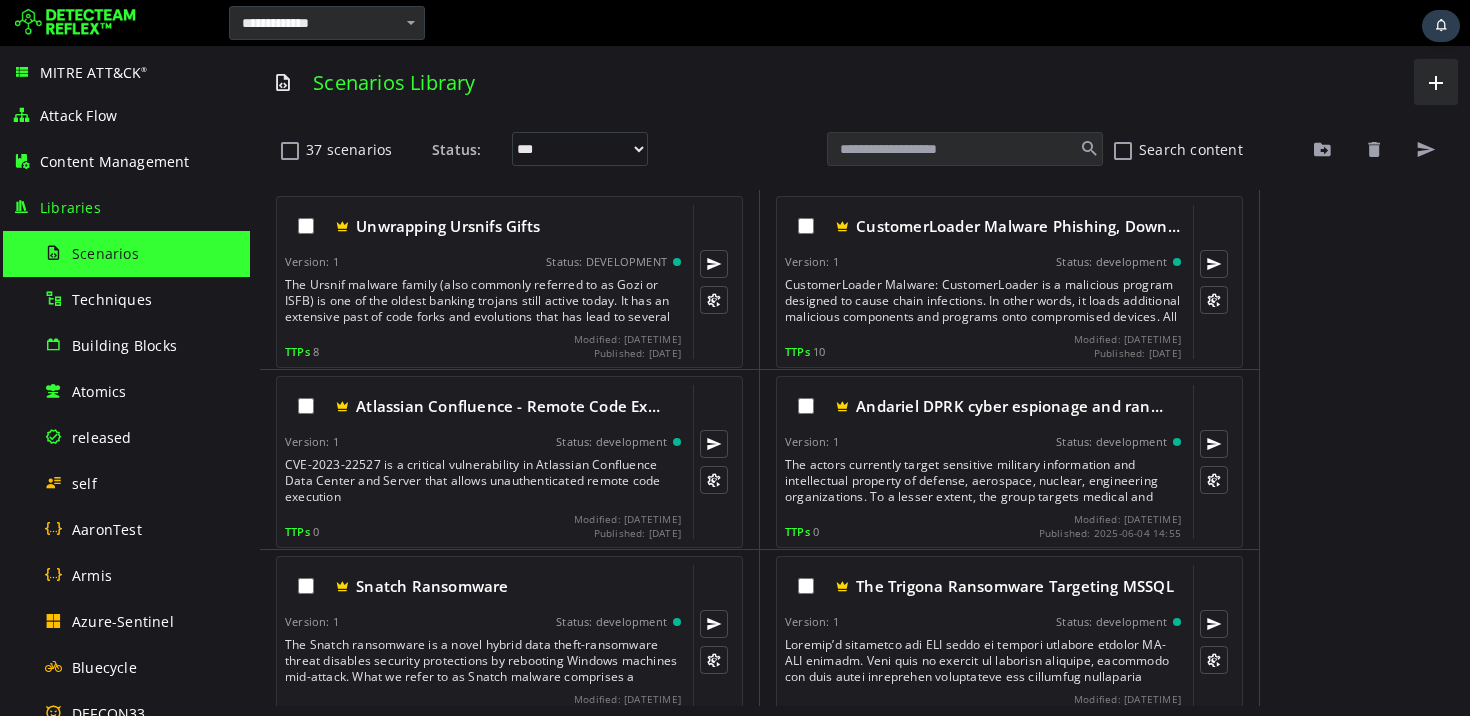 click at bounding box center [965, 149] 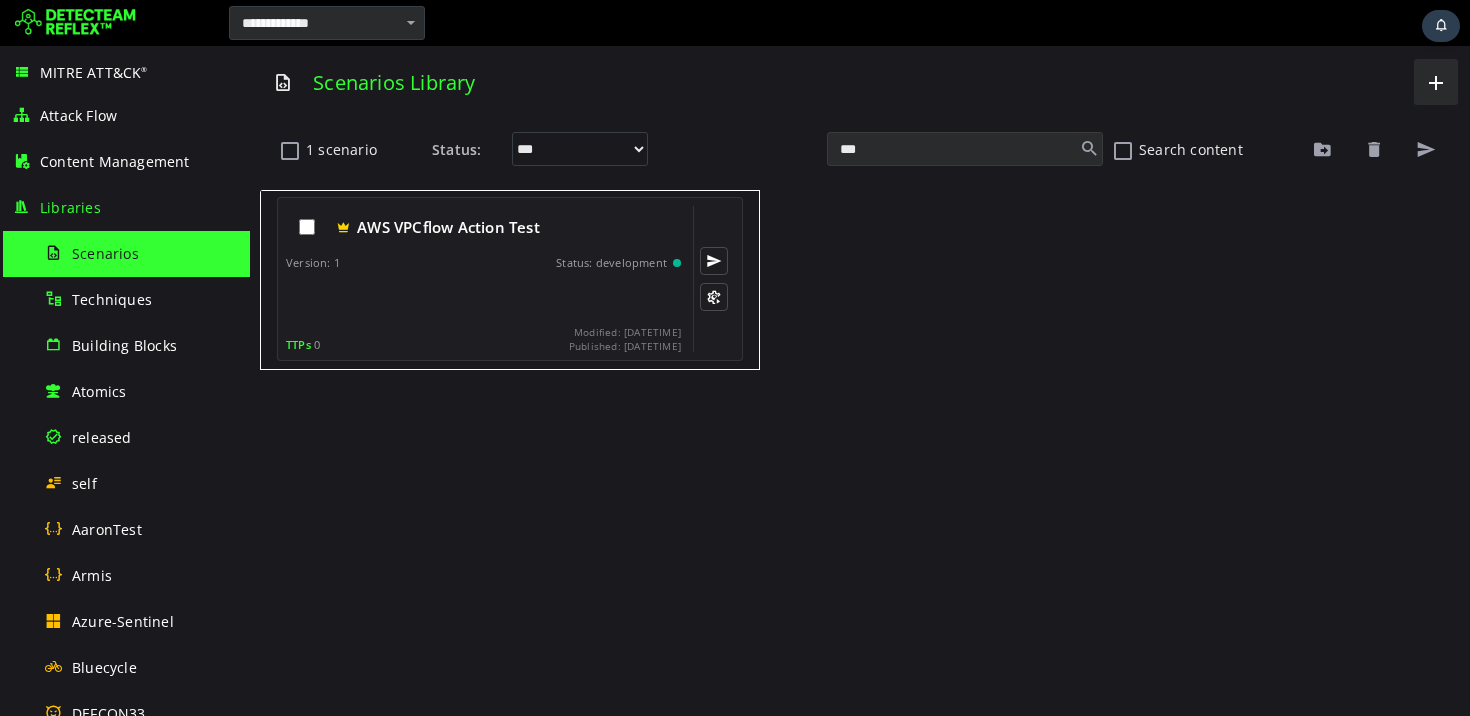 type on "***" 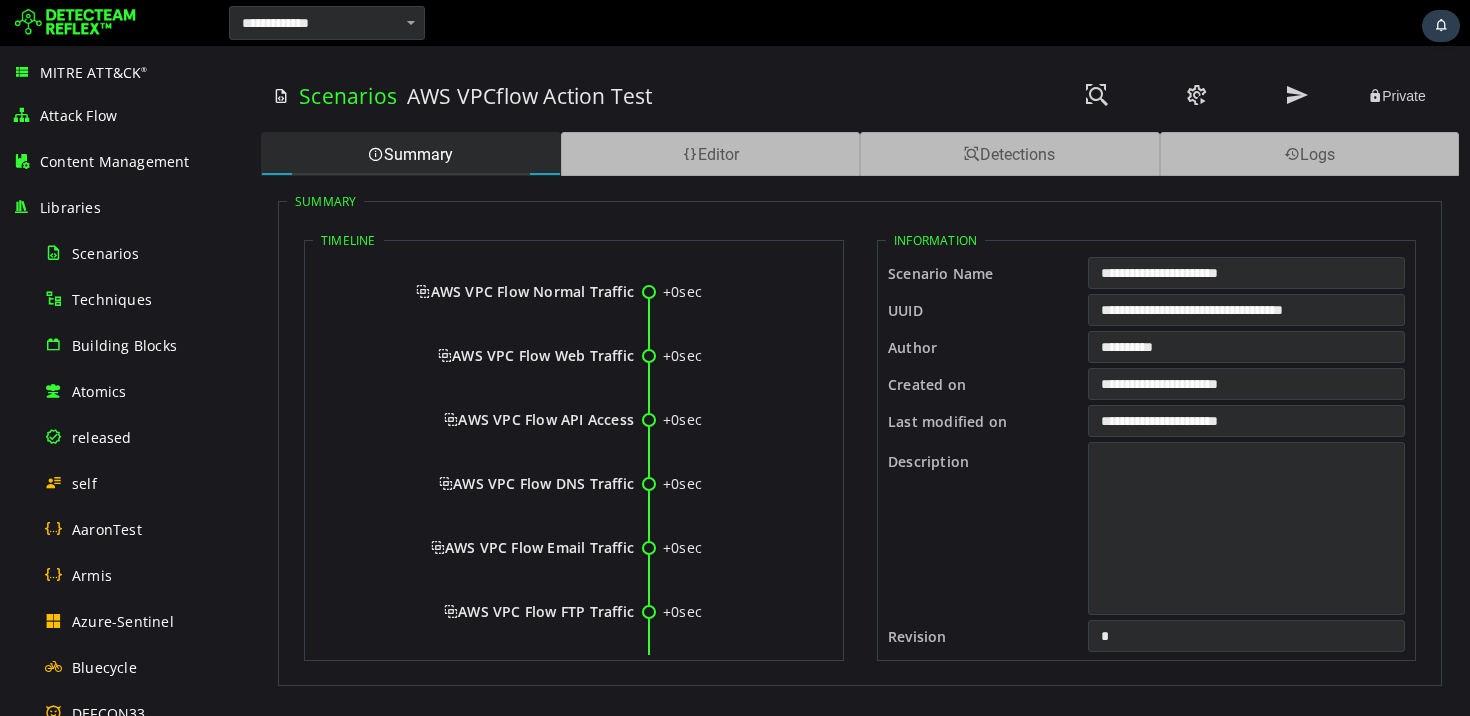 scroll, scrollTop: 0, scrollLeft: 0, axis: both 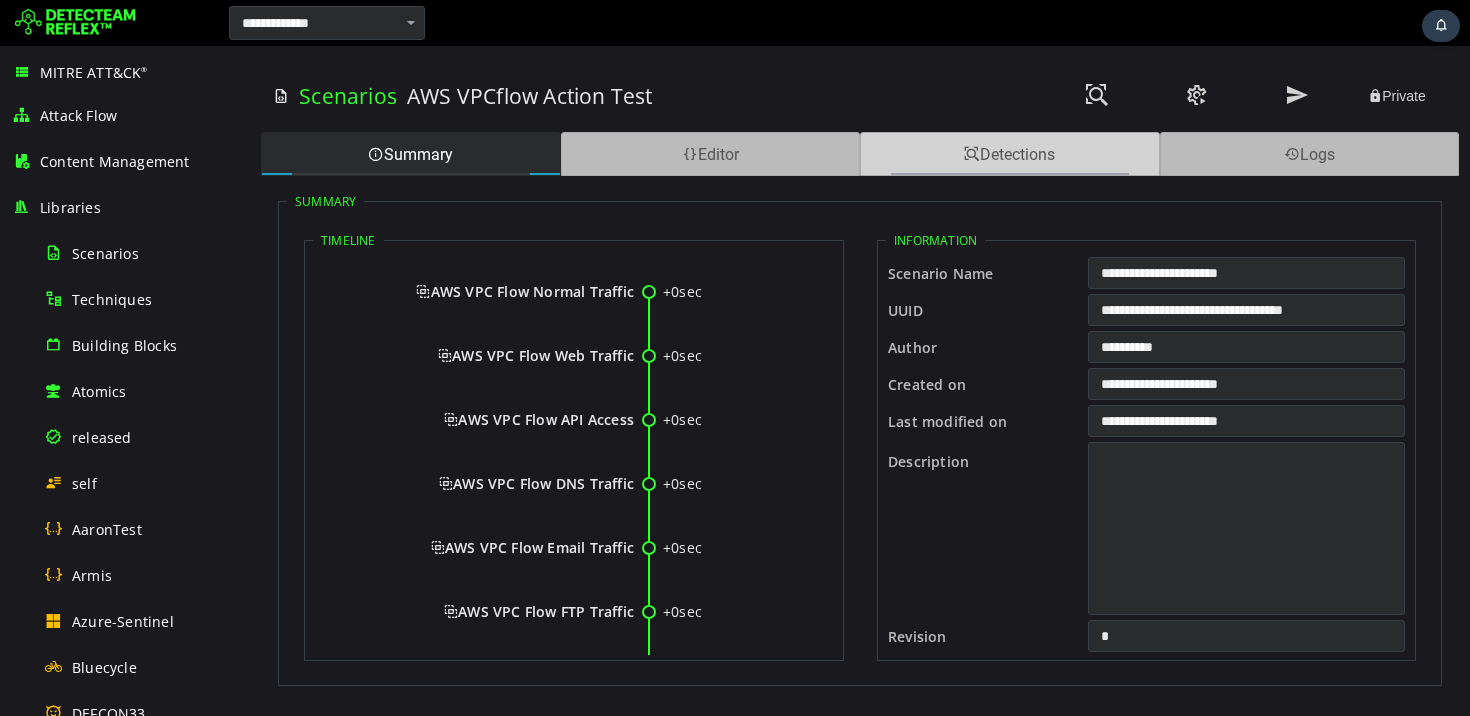 click on "Detections" at bounding box center [1010, 154] 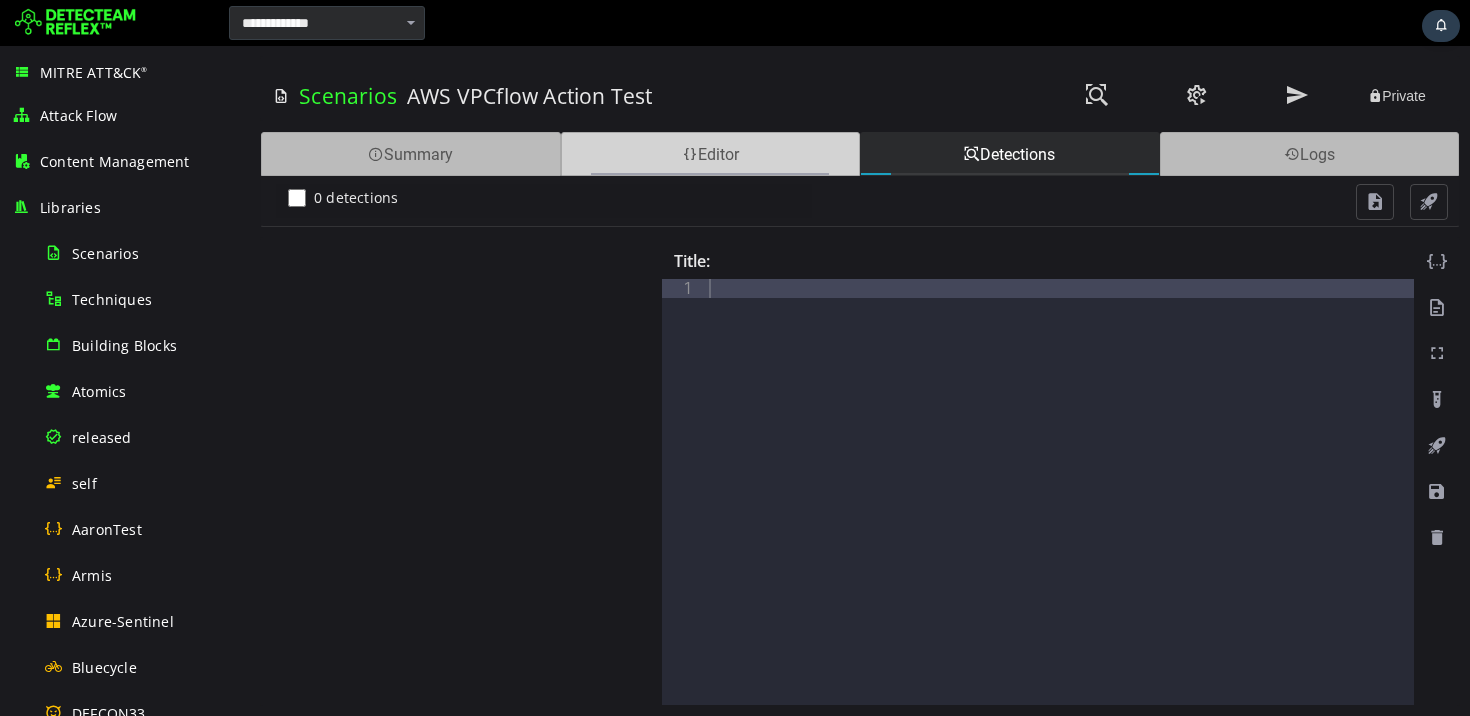 click on "Editor" at bounding box center (711, 154) 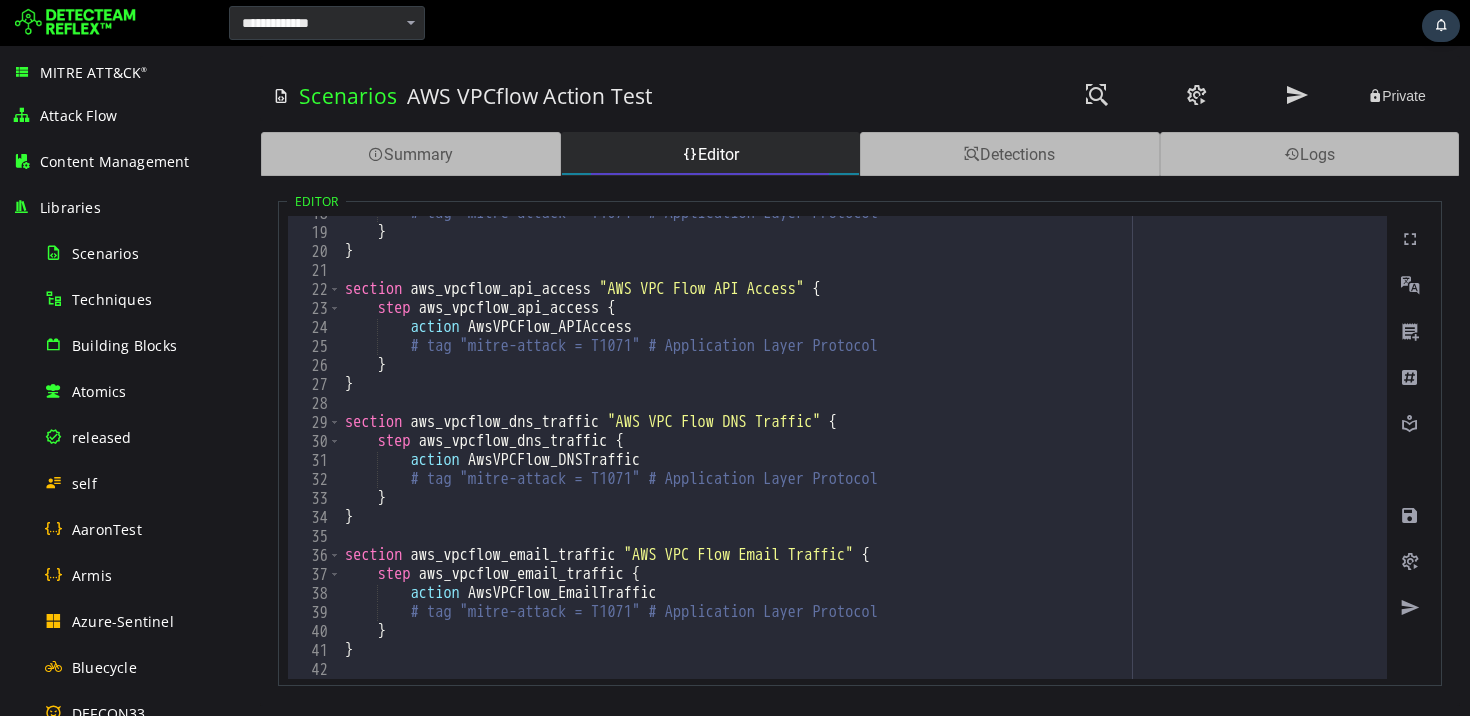 scroll, scrollTop: 712, scrollLeft: 0, axis: vertical 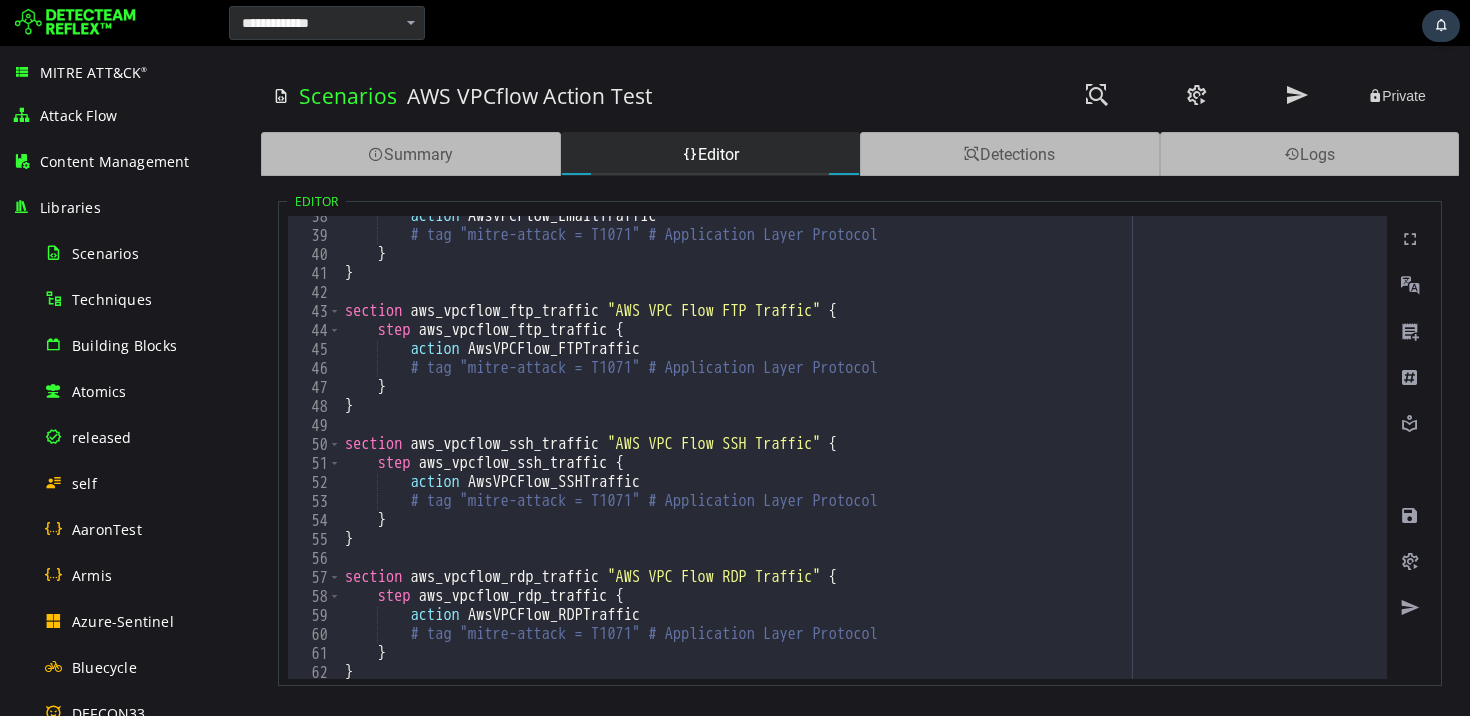 type on "**********" 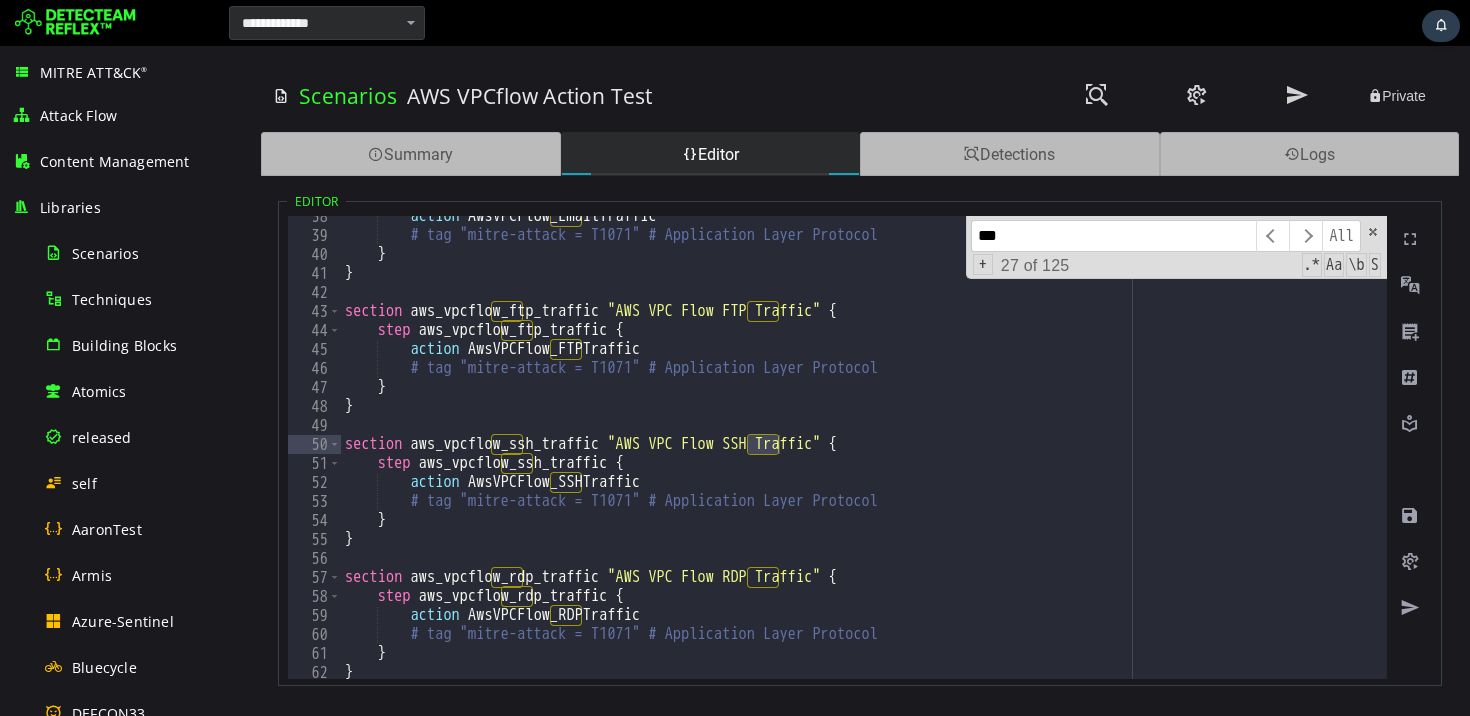 type on "****" 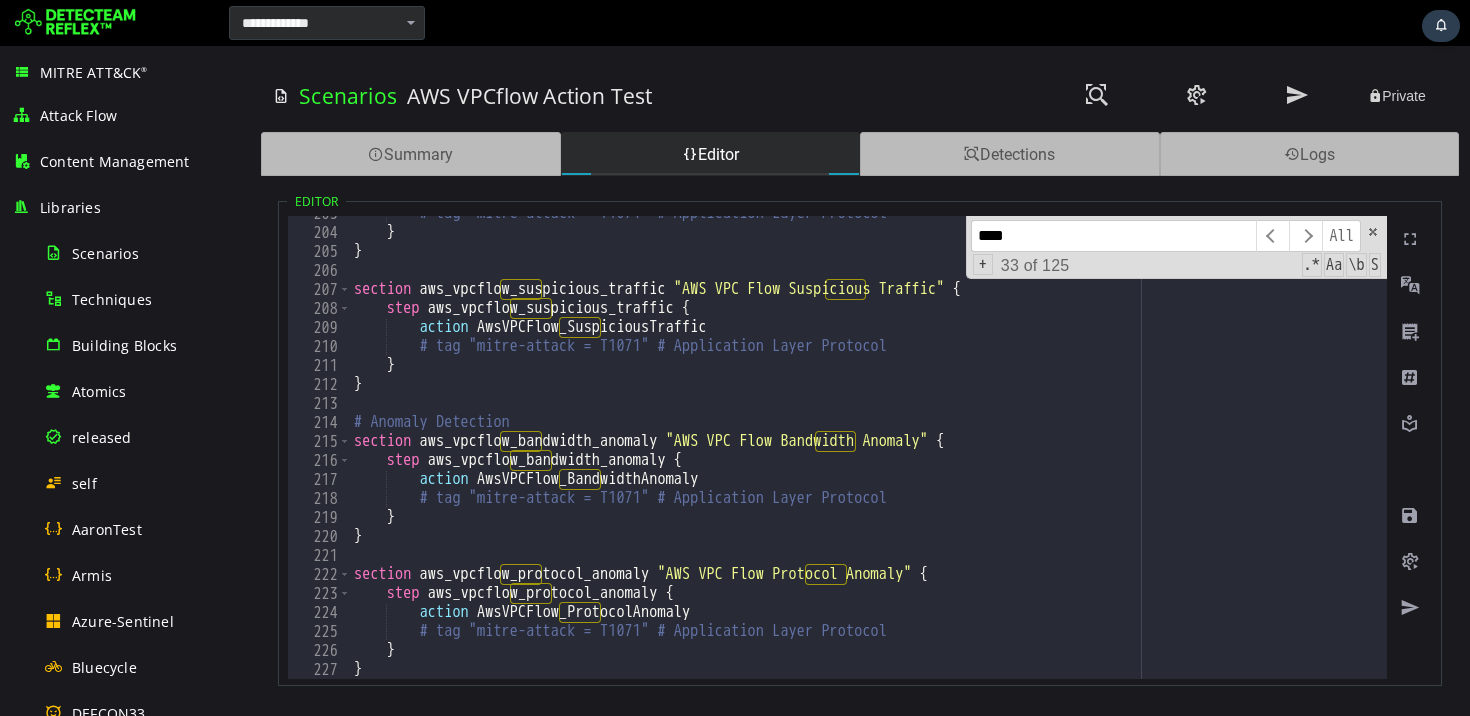 scroll, scrollTop: 3850, scrollLeft: 0, axis: vertical 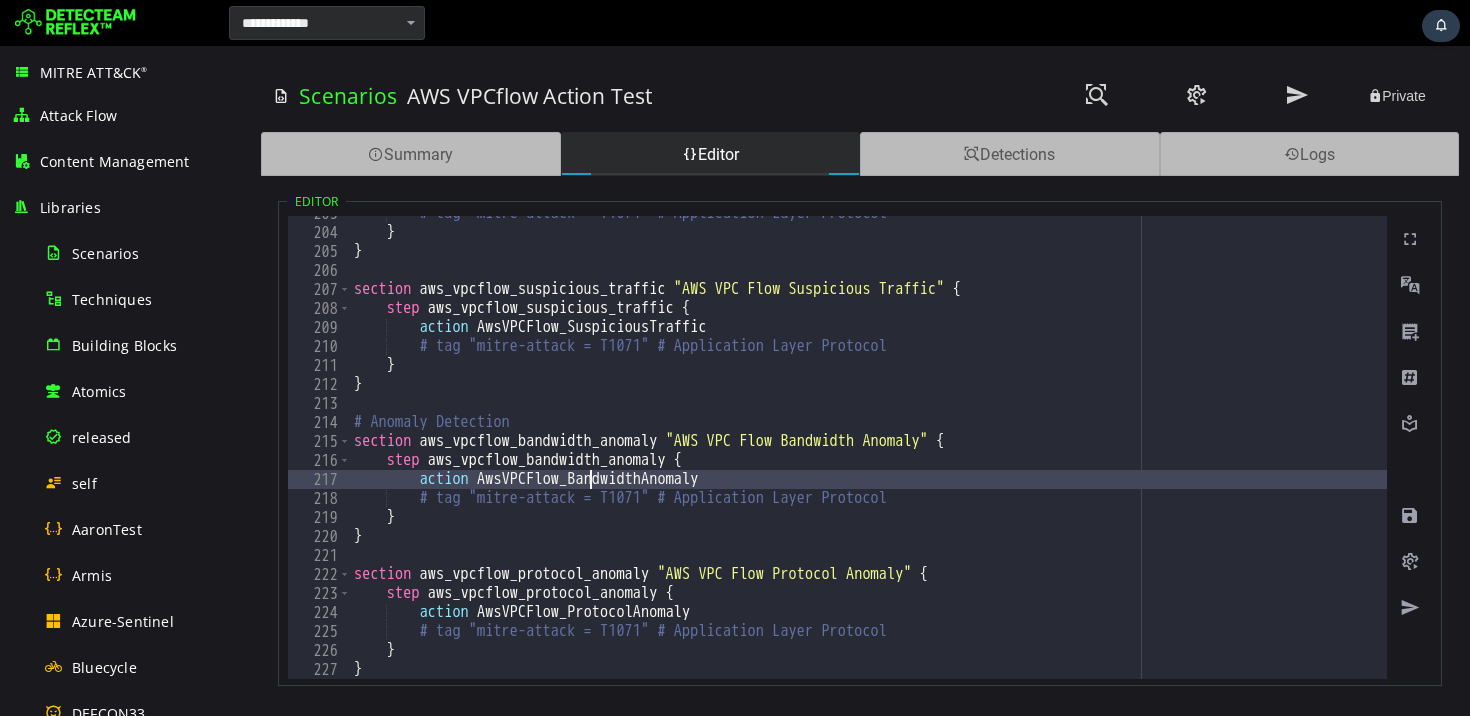 click on "# tag "mitre-attack = T1071" # Application Layer Protocol      } } section   aws_vpcflow_suspicious_traffic   "AWS VPC Flow Suspicious Traffic"   {      step   aws_vpcflow_suspicious_traffic   {           action   AwsVPCFlow_SuspiciousTraffic           # tag "mitre-attack = T1071" # Application Layer Protocol      } } # Anomaly Detection section   aws_vpcflow_bandwidth_anomaly   "AWS VPC Flow Bandwidth Anomaly"   {      step   aws_vpcflow_bandwidth_anomaly   {           action   AwsVPCFlow_BandwidthAnomaly           # tag "mitre-attack = T1071" # Application Layer Protocol      } } section   aws_vpcflow_protocol_anomaly   "AWS VPC Flow Protocol Anomaly"   {      step   aws_vpcflow_protocol_anomaly   {           action   AwsVPCFlow_ProtocolAnomaly           # tag "mitre-attack = T1071" # Application Layer Protocol      } }" at bounding box center (868, 454) 